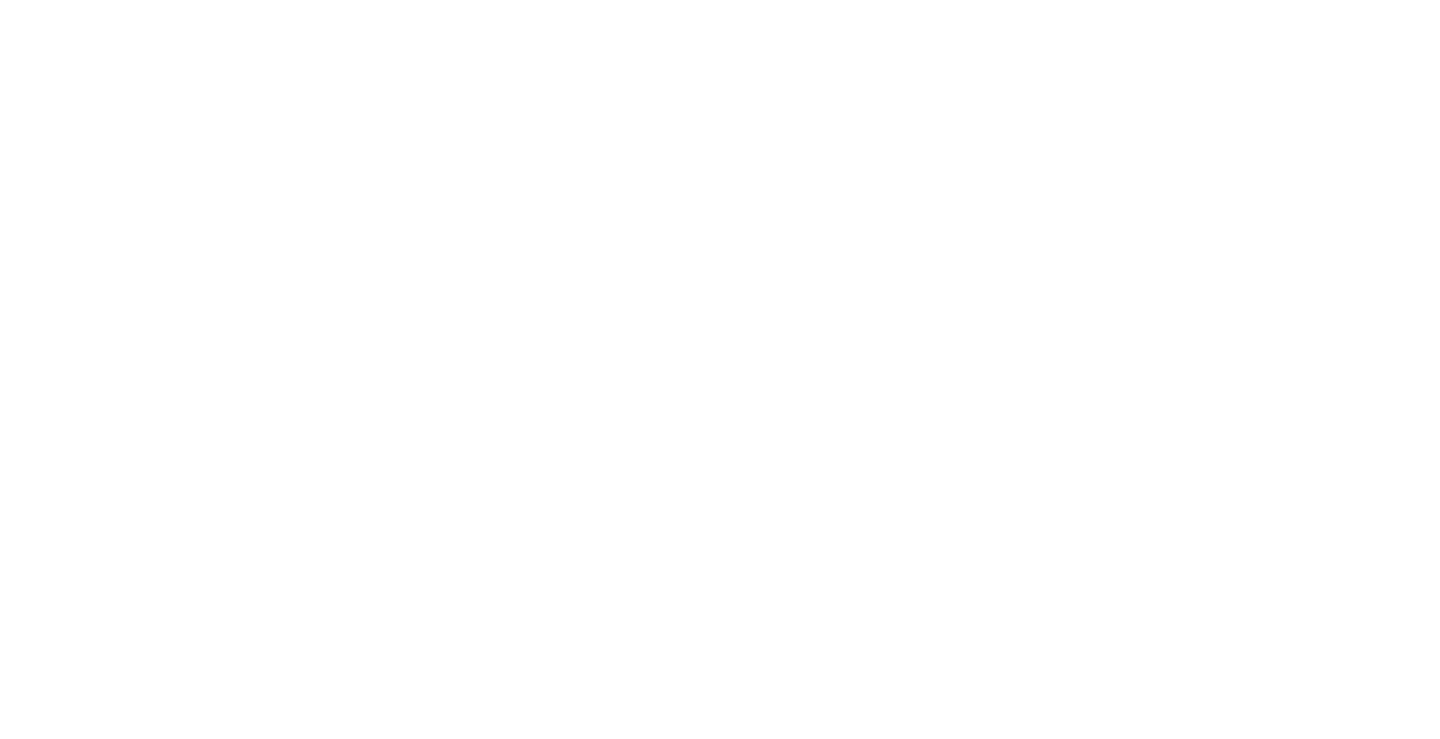 scroll, scrollTop: 0, scrollLeft: 0, axis: both 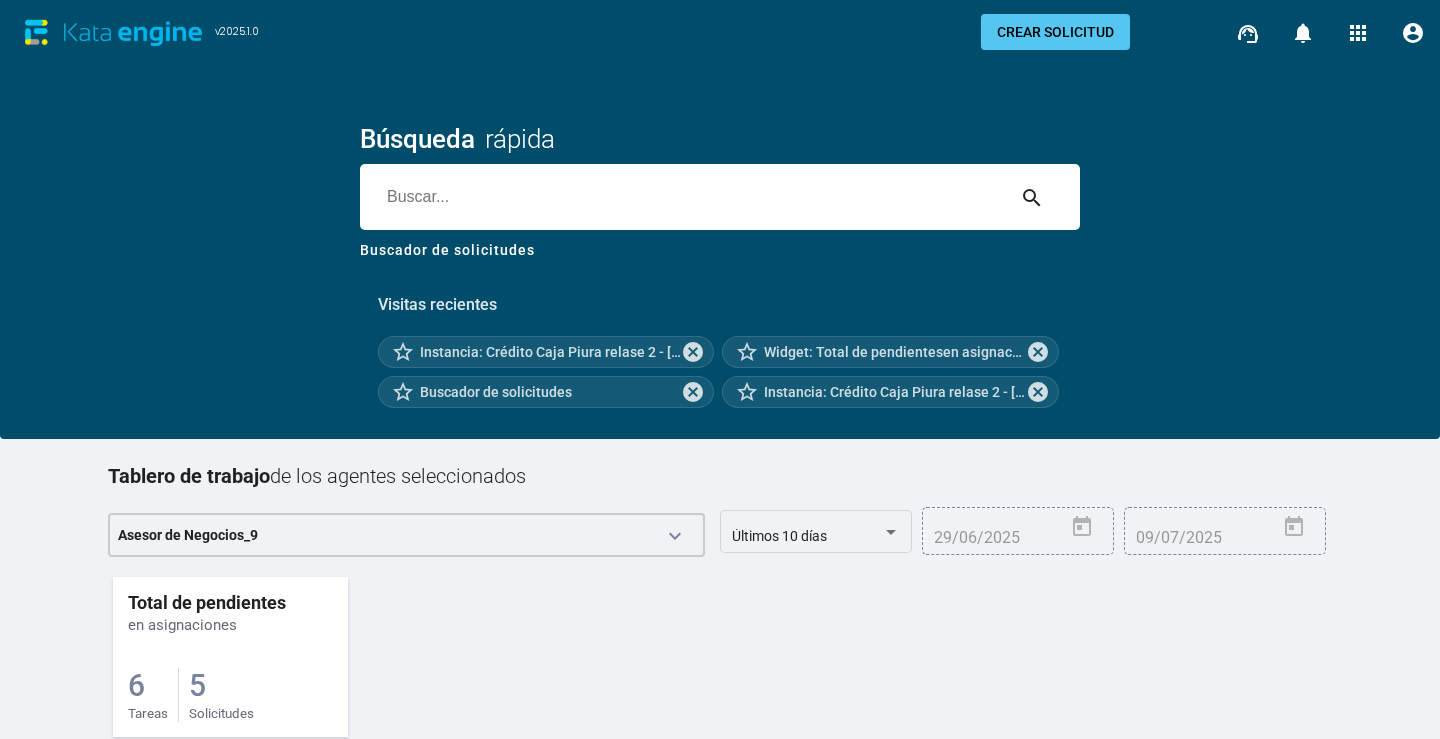 click on "6 Tareas" at bounding box center [153, 695] 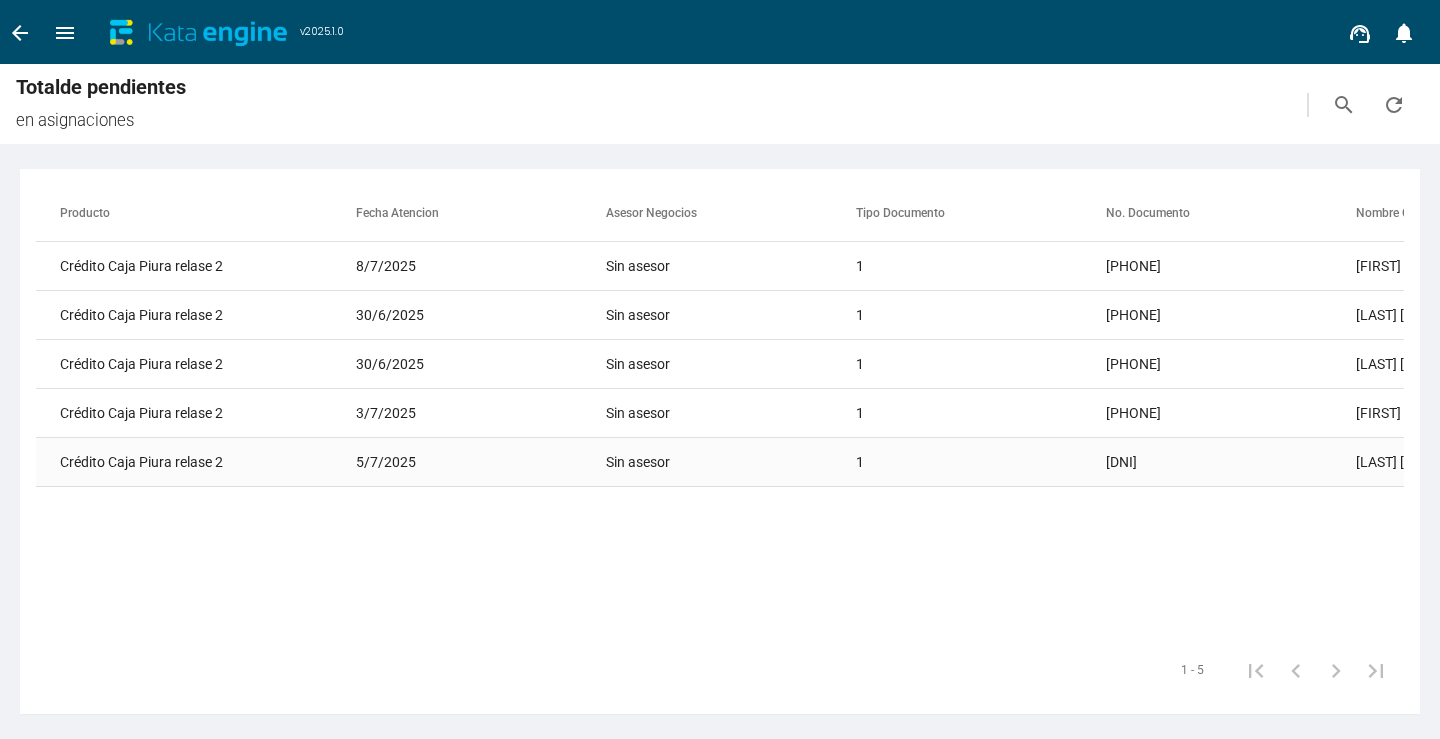 click on "[DNI]" at bounding box center [1231, 266] 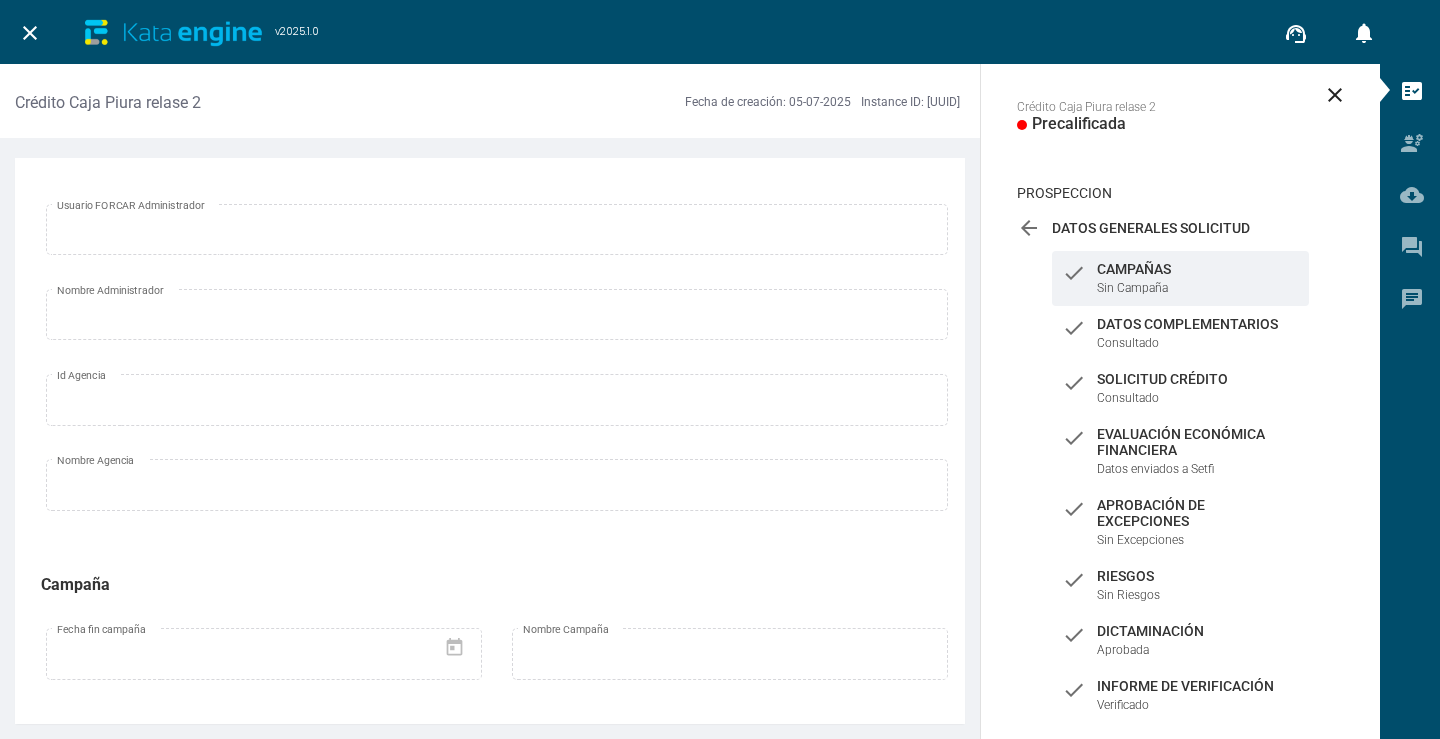 scroll, scrollTop: 0, scrollLeft: 0, axis: both 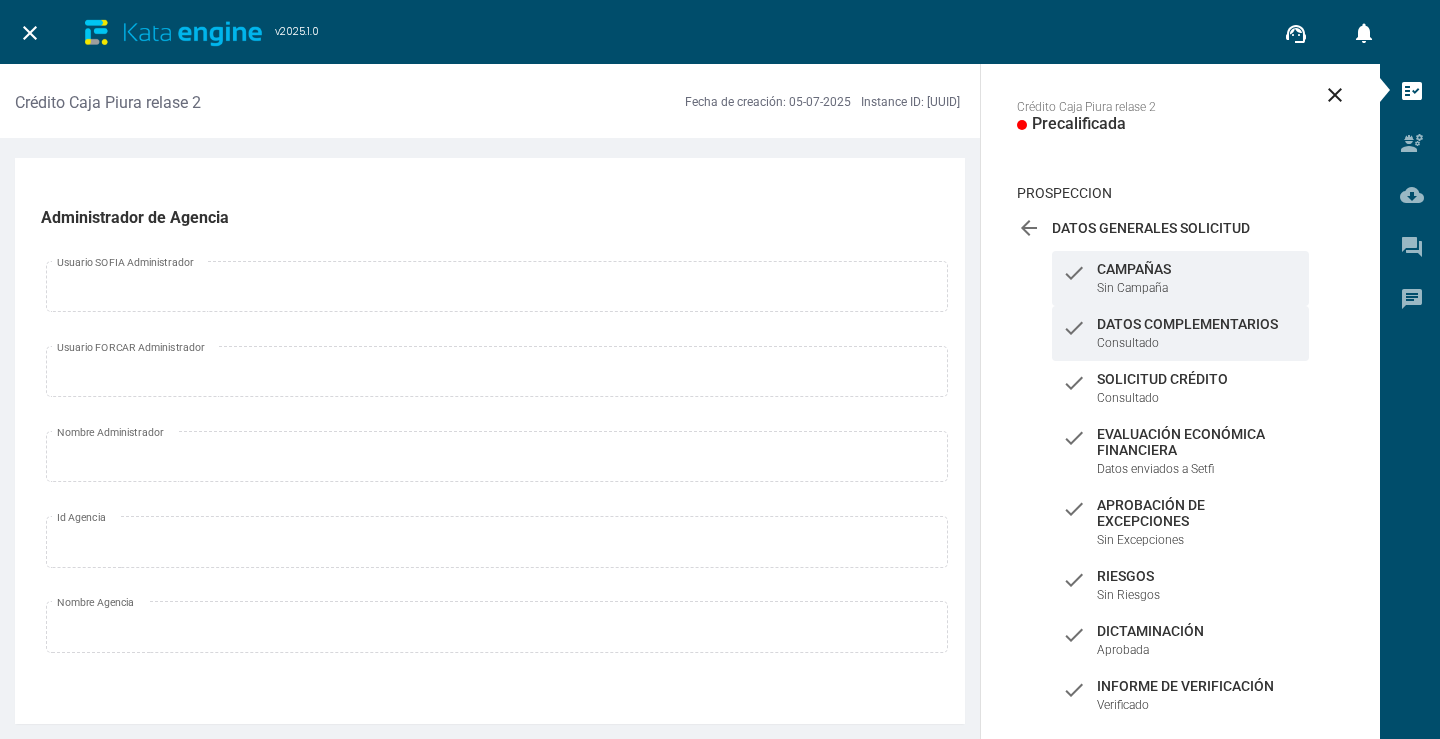 click on "Consultado" at bounding box center [1132, 288] 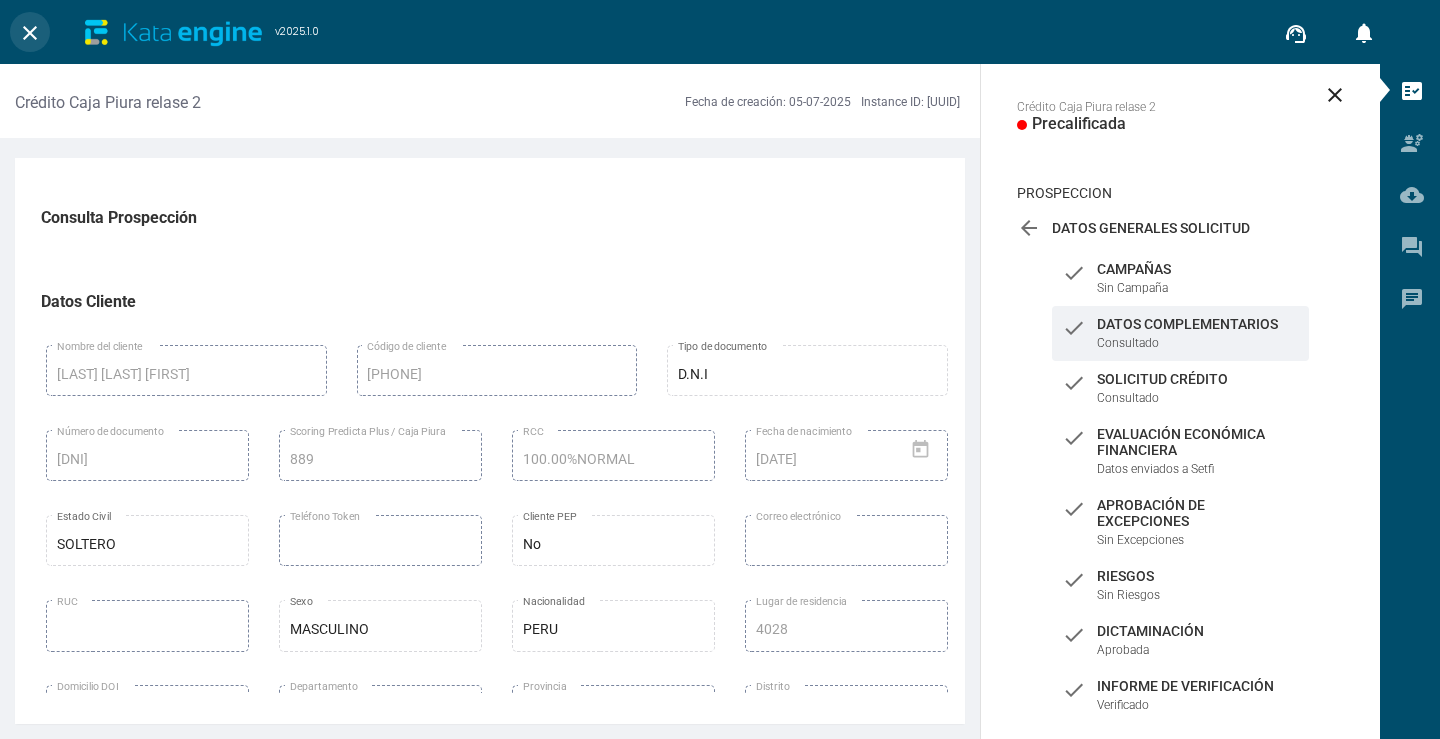 click on "close" at bounding box center [30, 33] 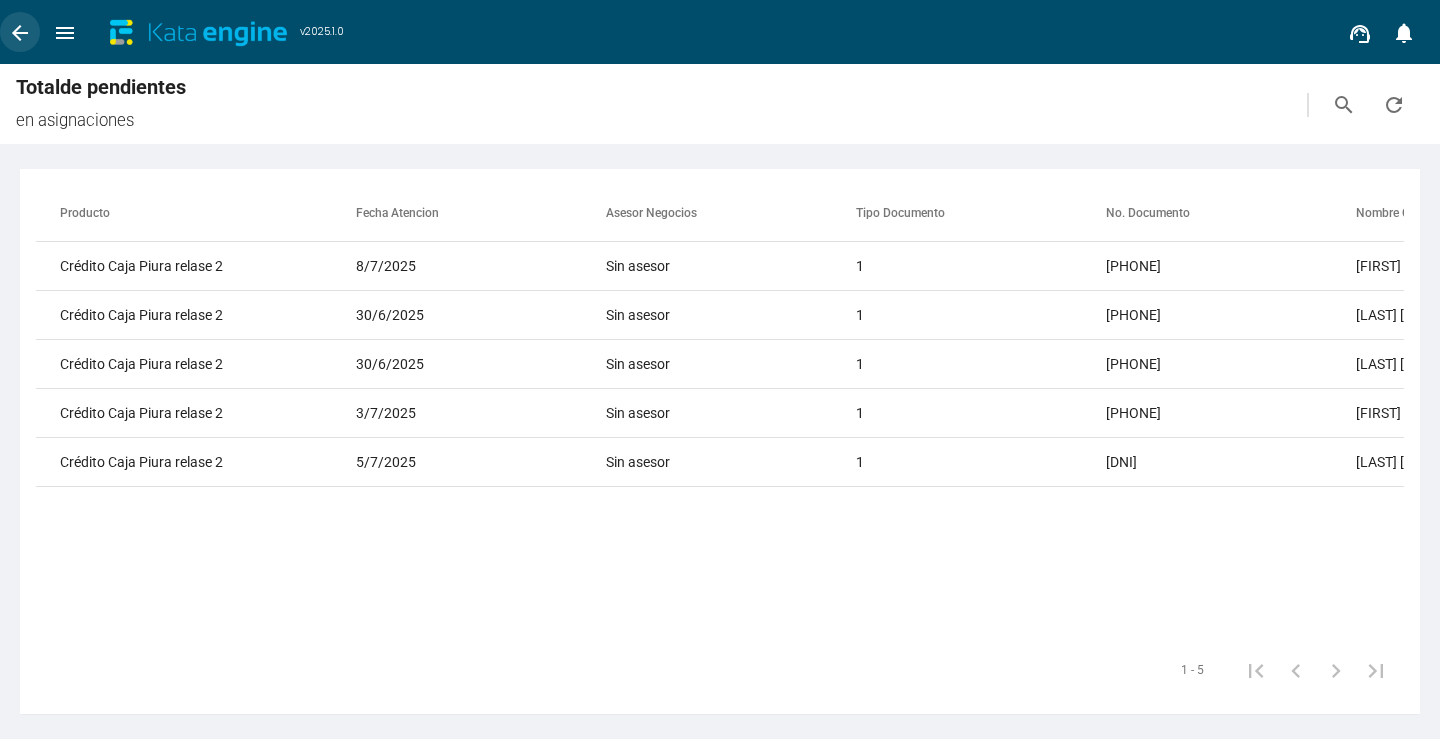 click on "arrow_back" at bounding box center [20, 33] 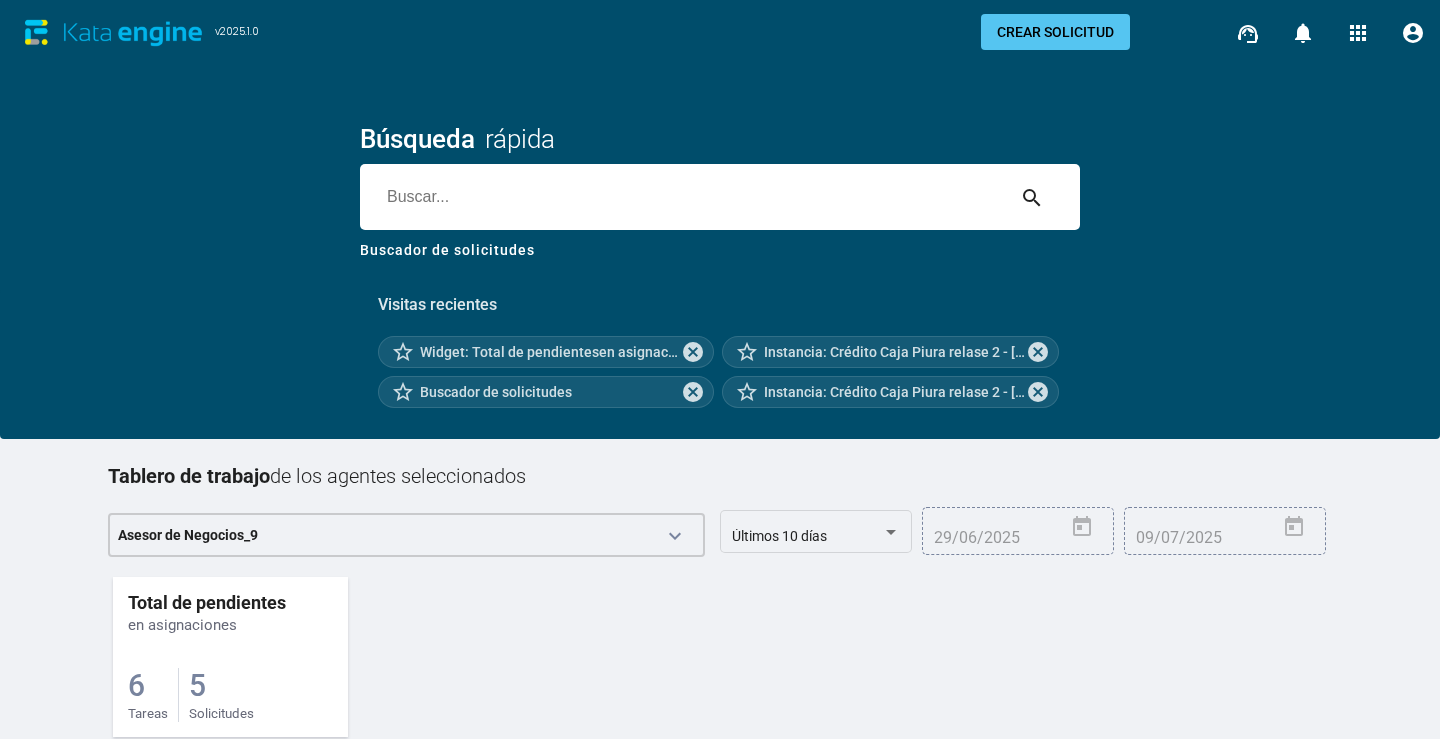 click on "6 Tareas 5 Solicitudes" at bounding box center (230, 678) 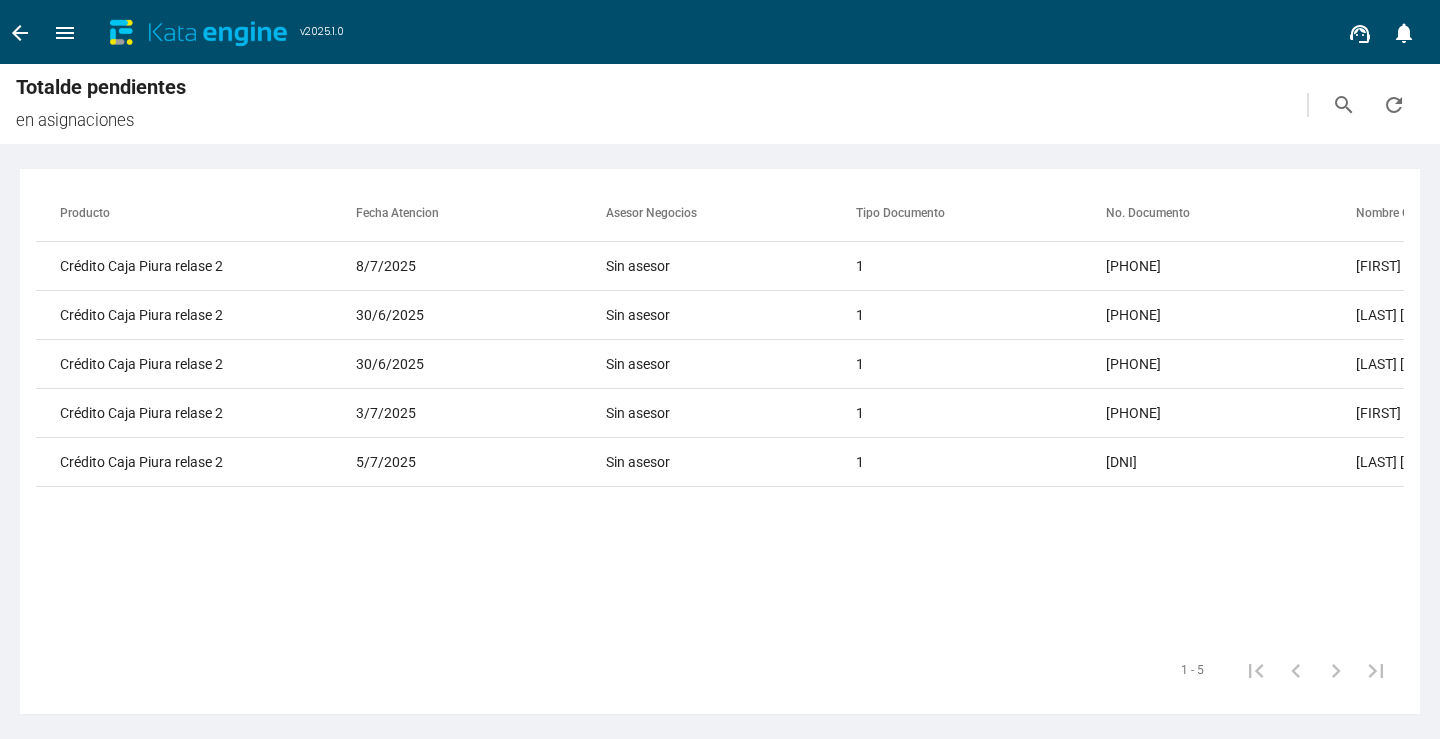click on "arrow_back" at bounding box center (20, 33) 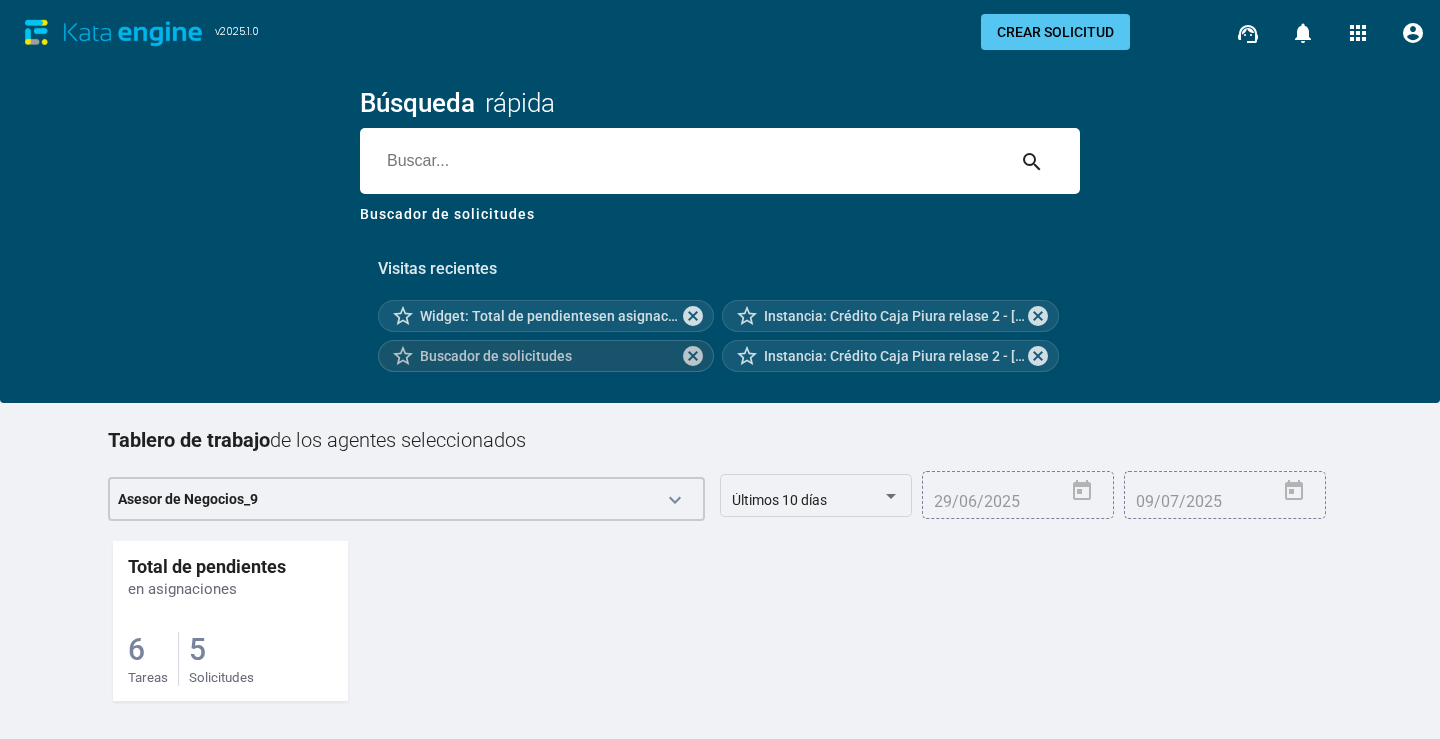 scroll, scrollTop: 53, scrollLeft: 0, axis: vertical 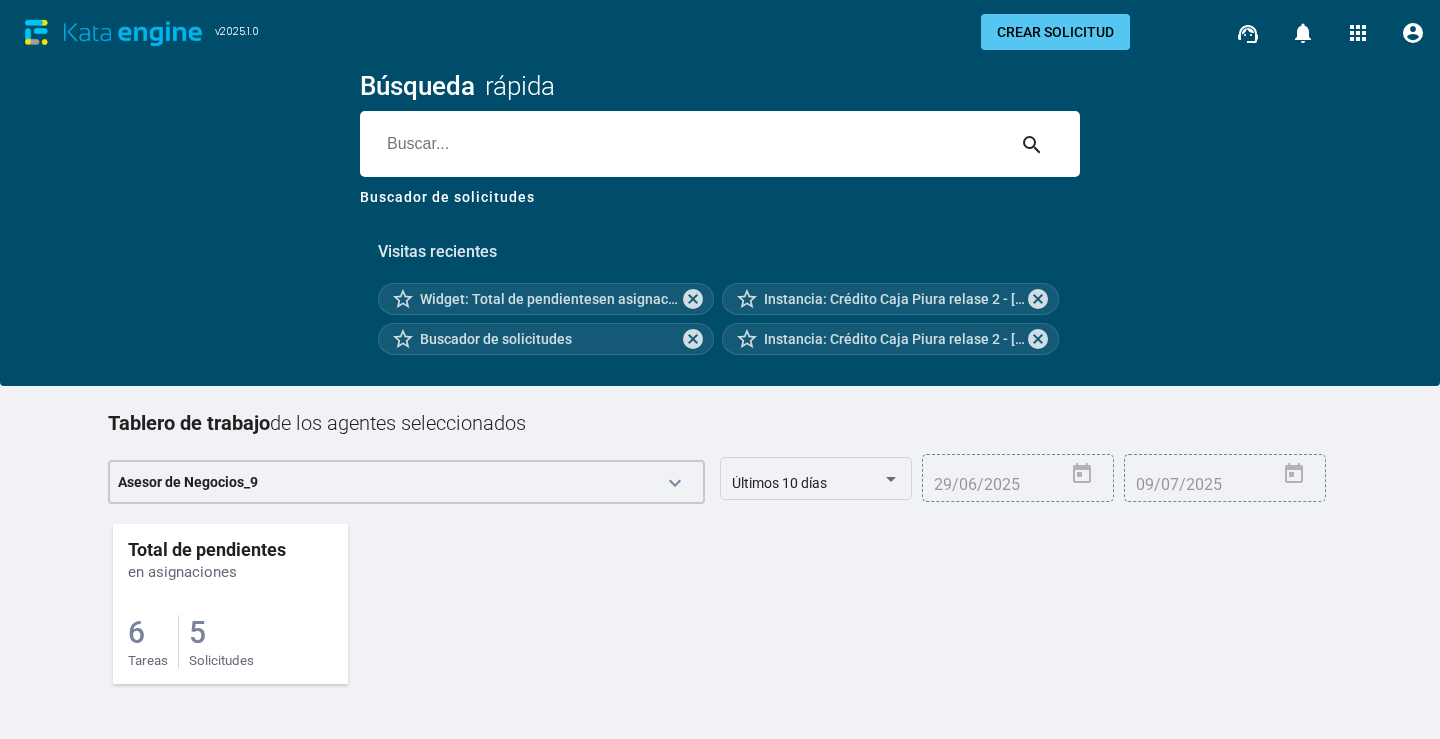 click on "Solicitudes" at bounding box center (148, 660) 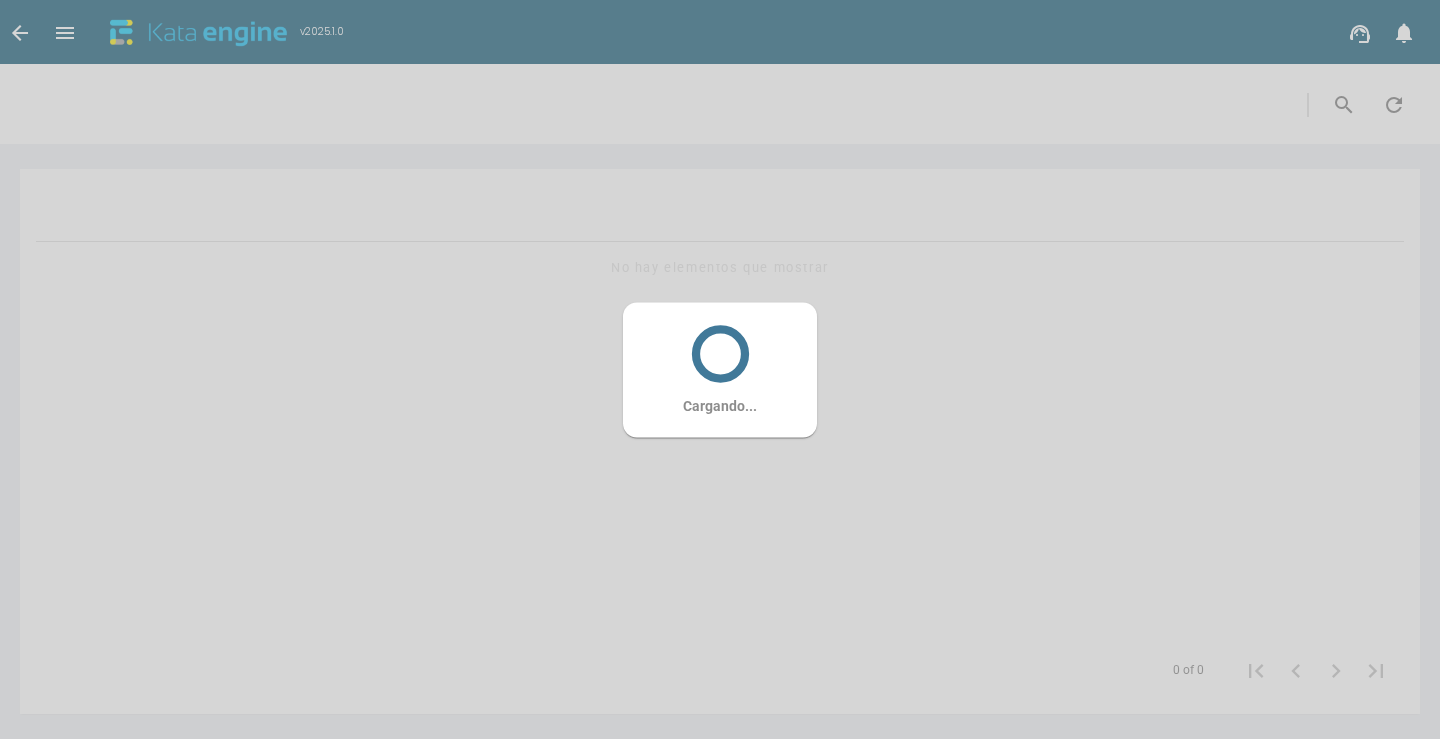 scroll, scrollTop: 0, scrollLeft: 0, axis: both 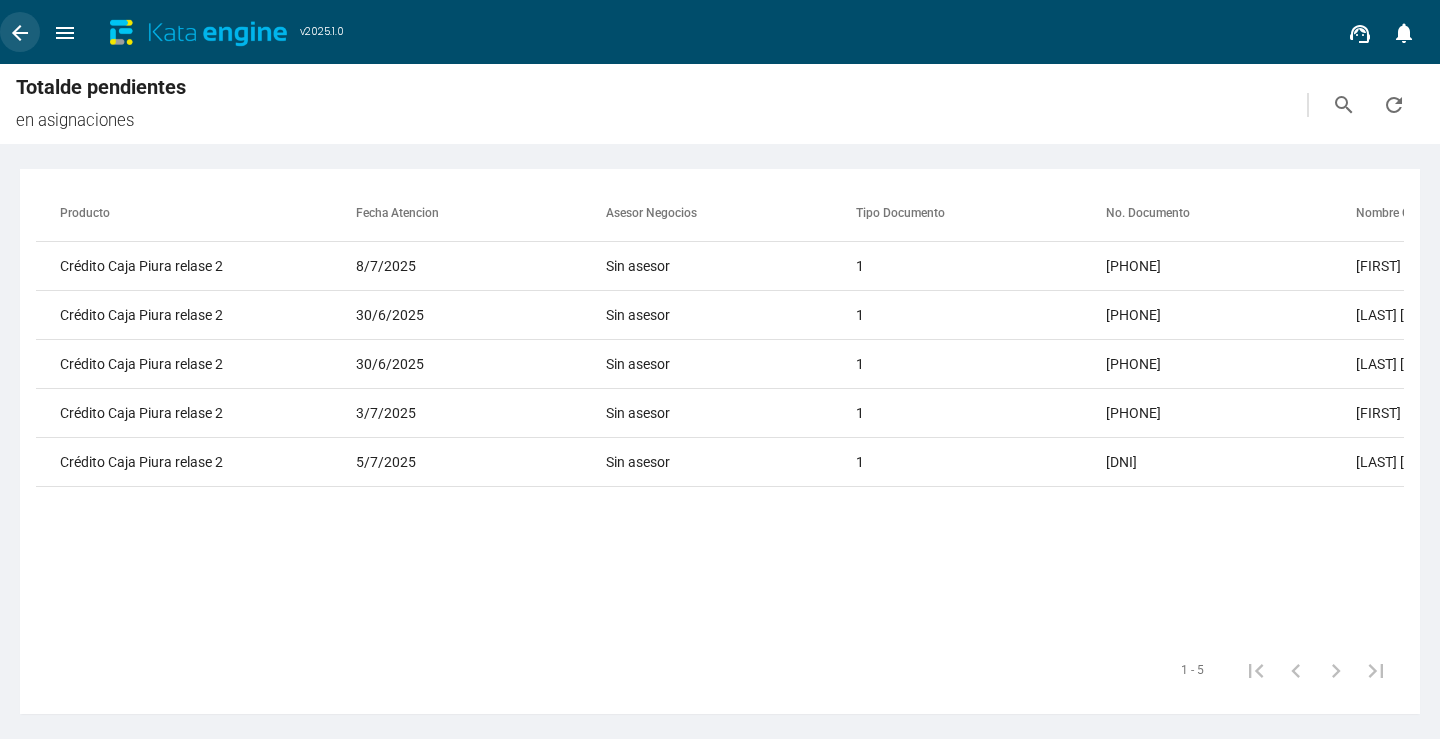 click on "arrow_back" at bounding box center [20, 33] 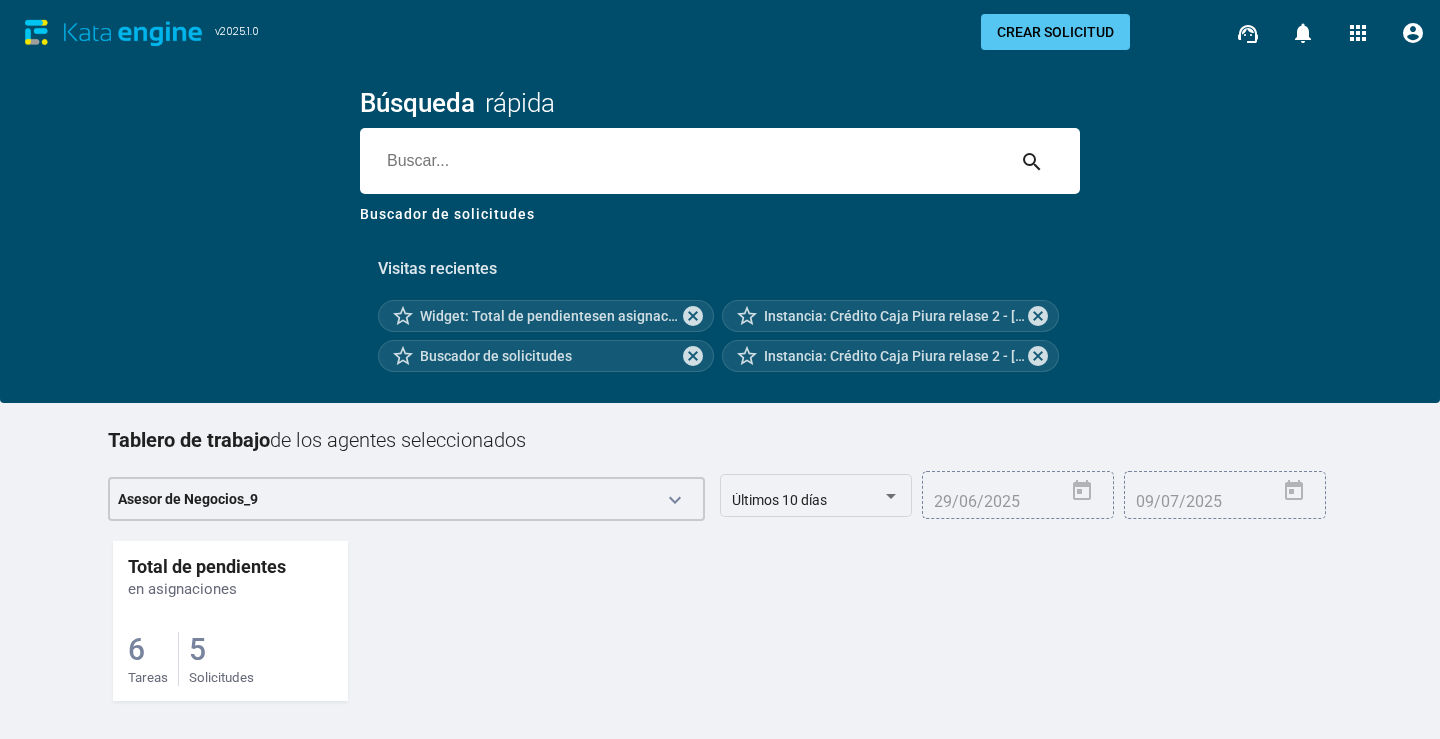 scroll, scrollTop: 53, scrollLeft: 0, axis: vertical 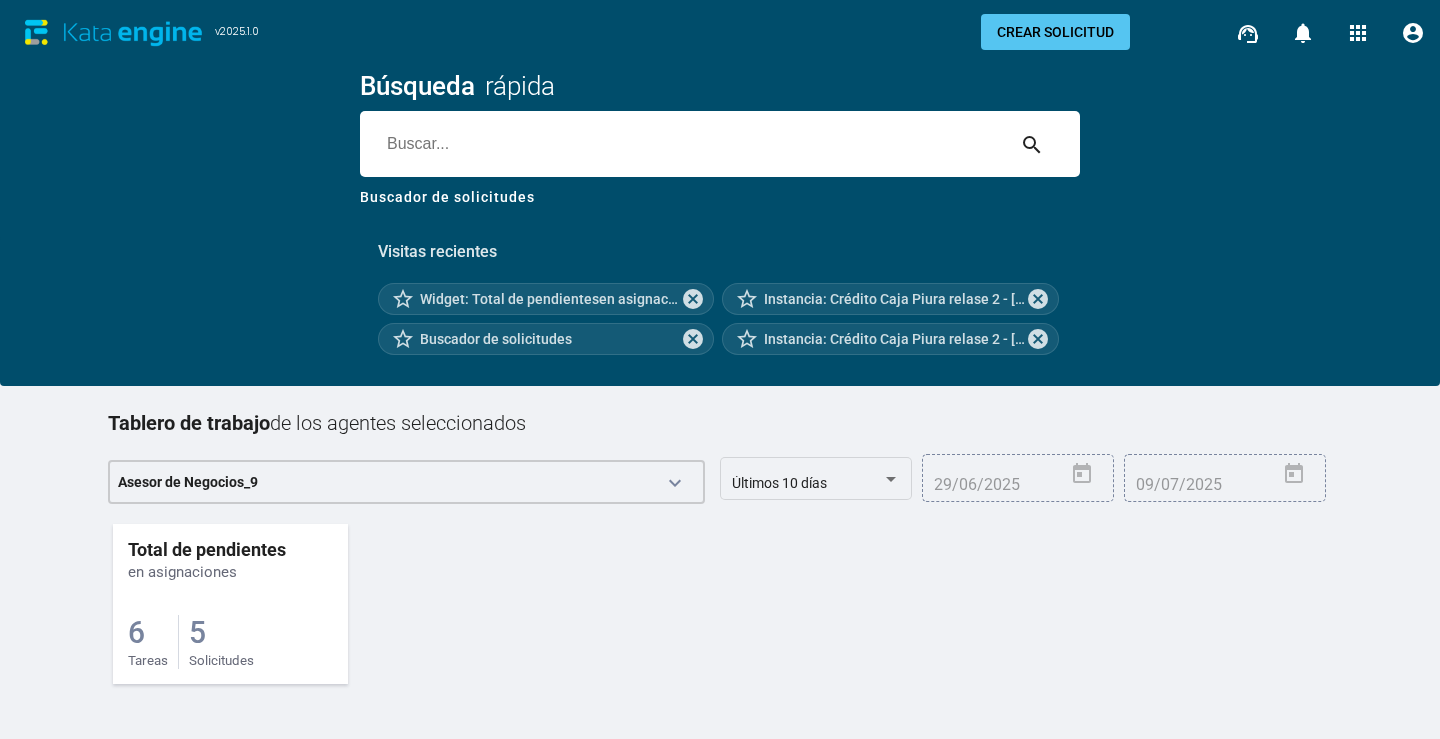 click on "6 Tareas 5 Solicitudes" at bounding box center (230, 642) 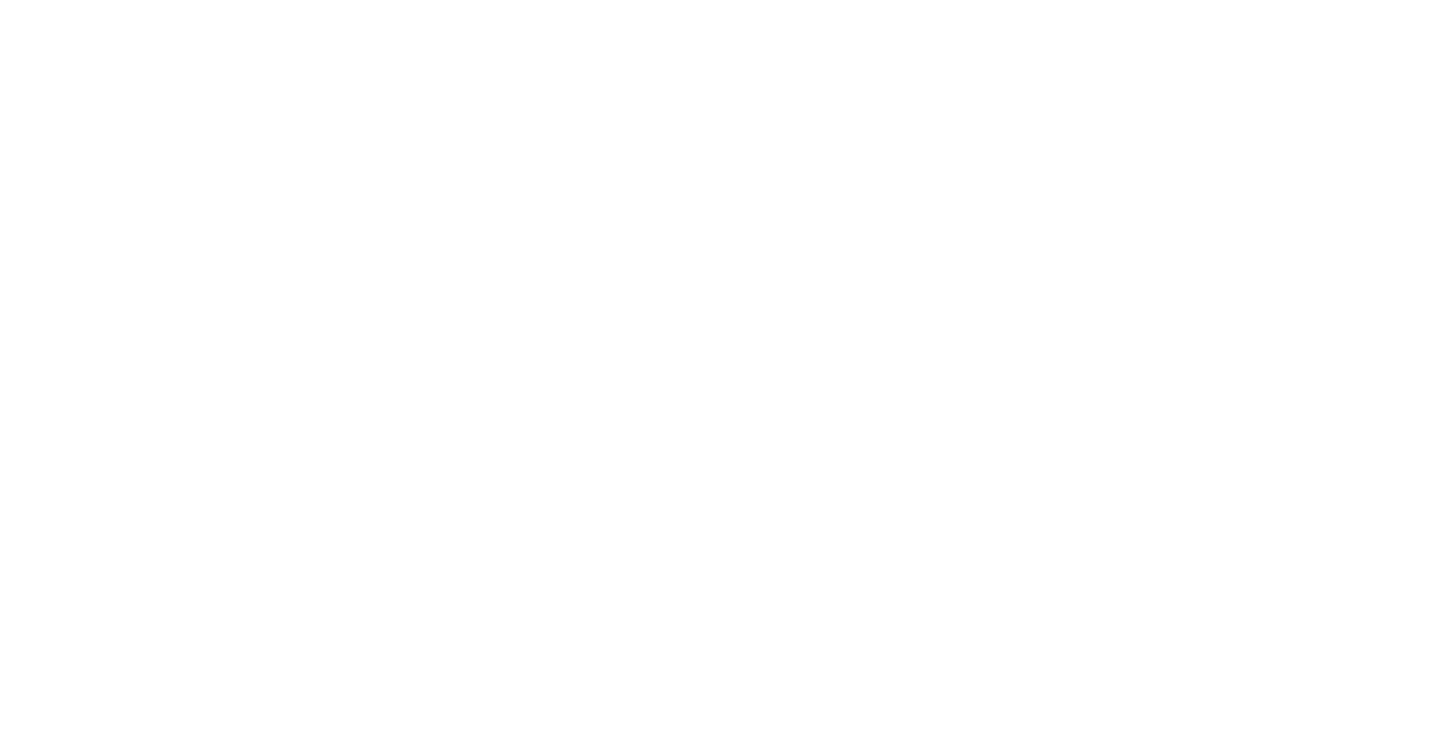 scroll, scrollTop: 0, scrollLeft: 0, axis: both 